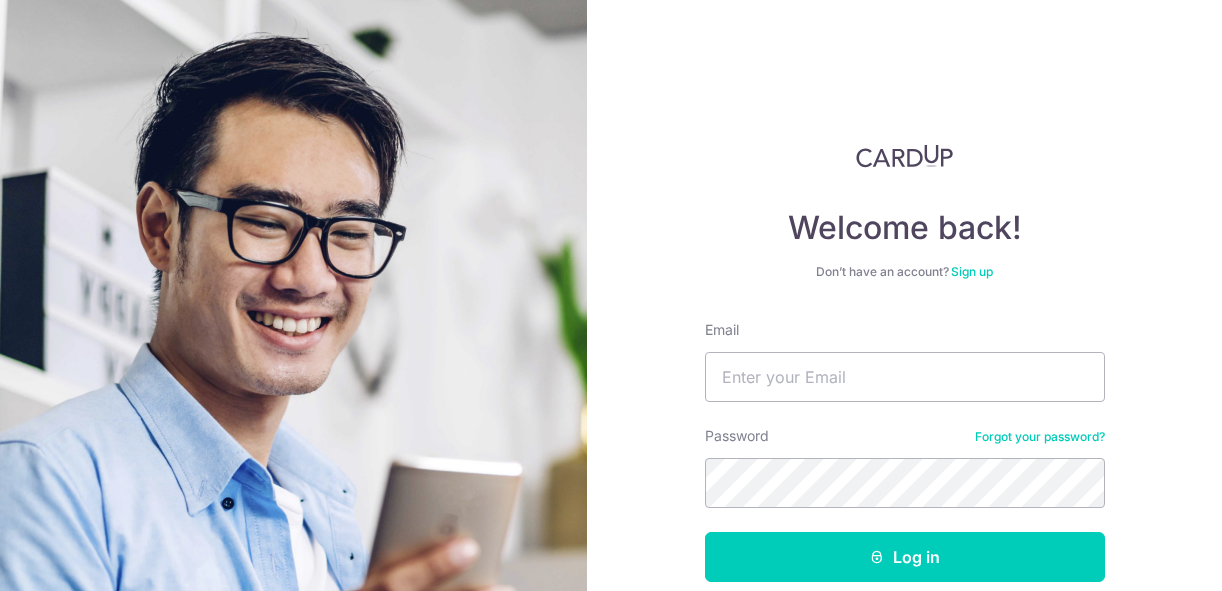 scroll, scrollTop: 0, scrollLeft: 0, axis: both 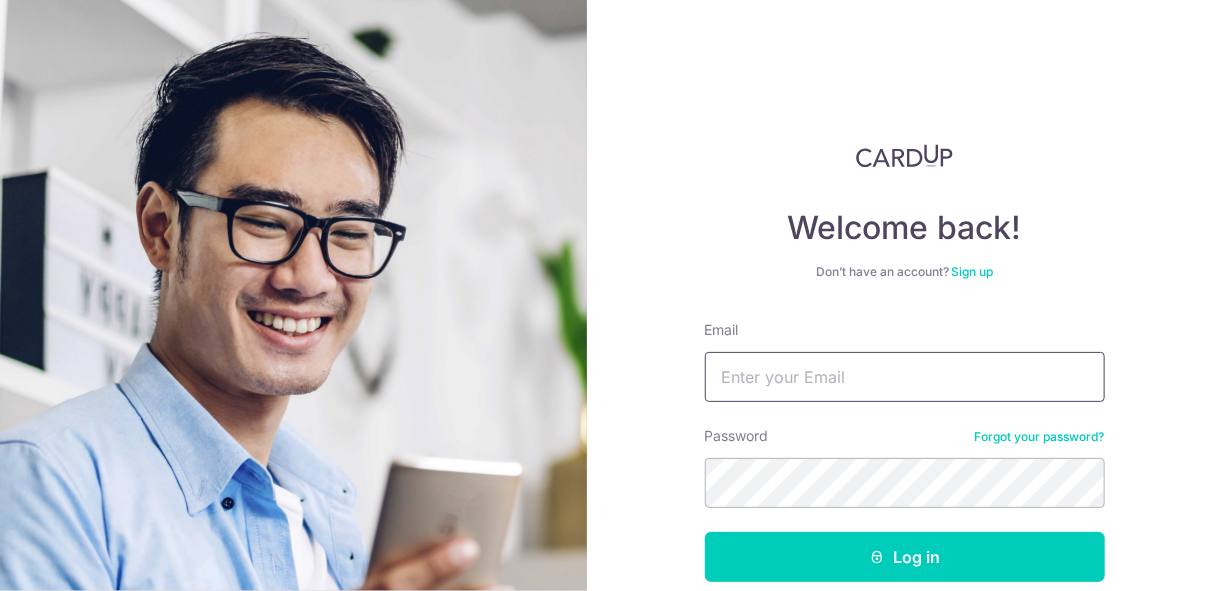 drag, startPoint x: 0, startPoint y: 0, endPoint x: 750, endPoint y: 354, distance: 829.34674 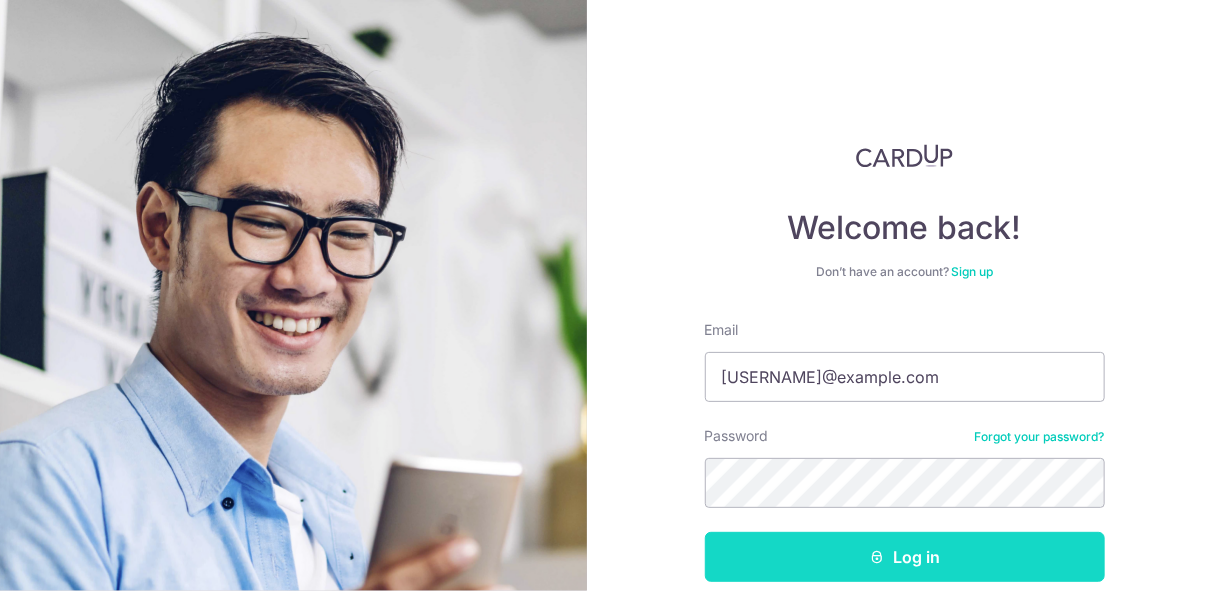 click on "Log in" at bounding box center (905, 557) 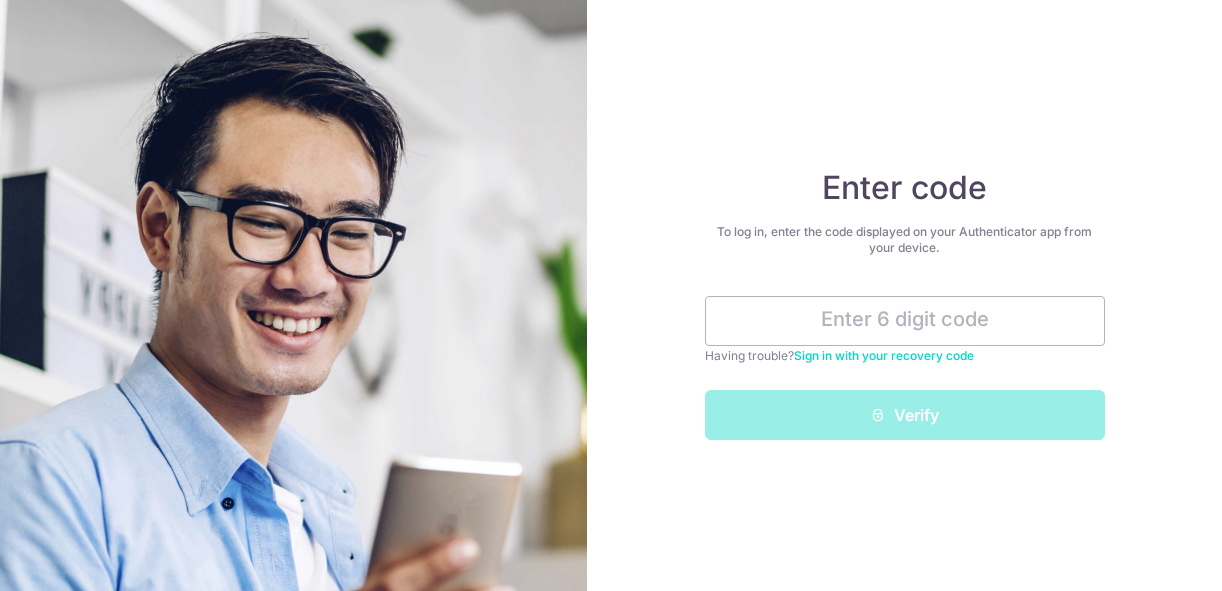 scroll, scrollTop: 0, scrollLeft: 0, axis: both 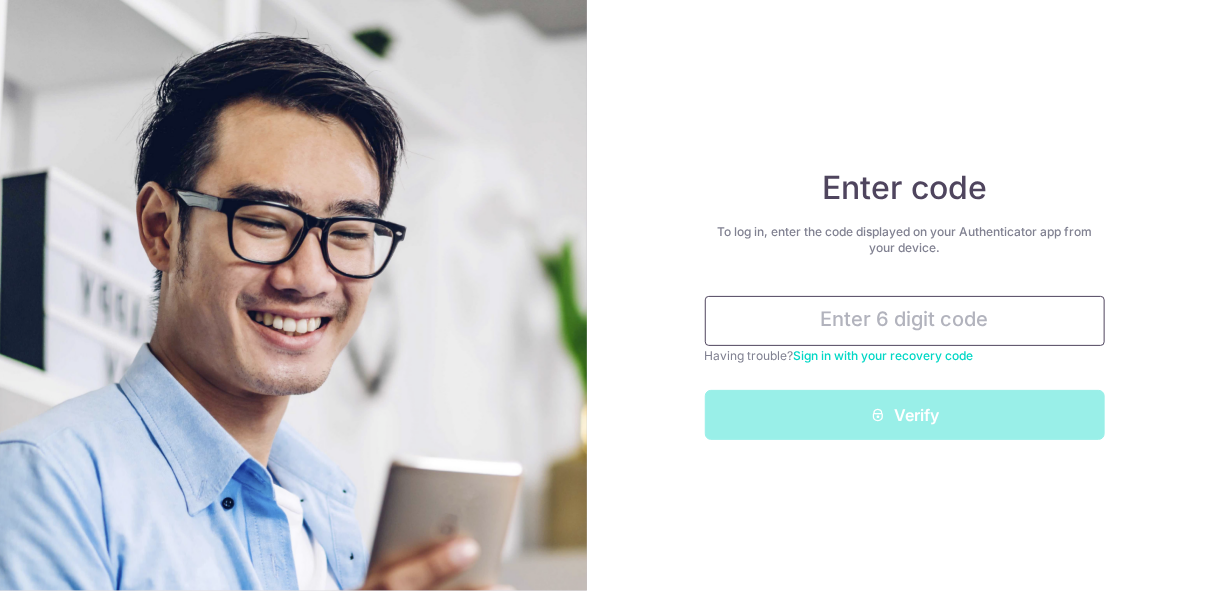 click at bounding box center [905, 321] 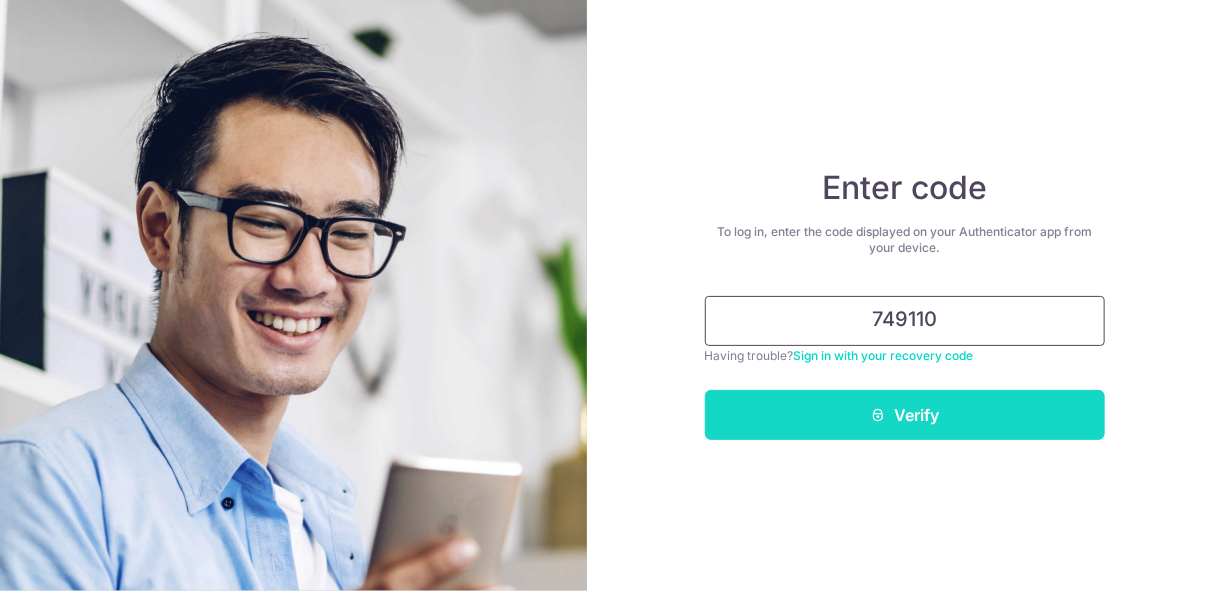 type on "749110" 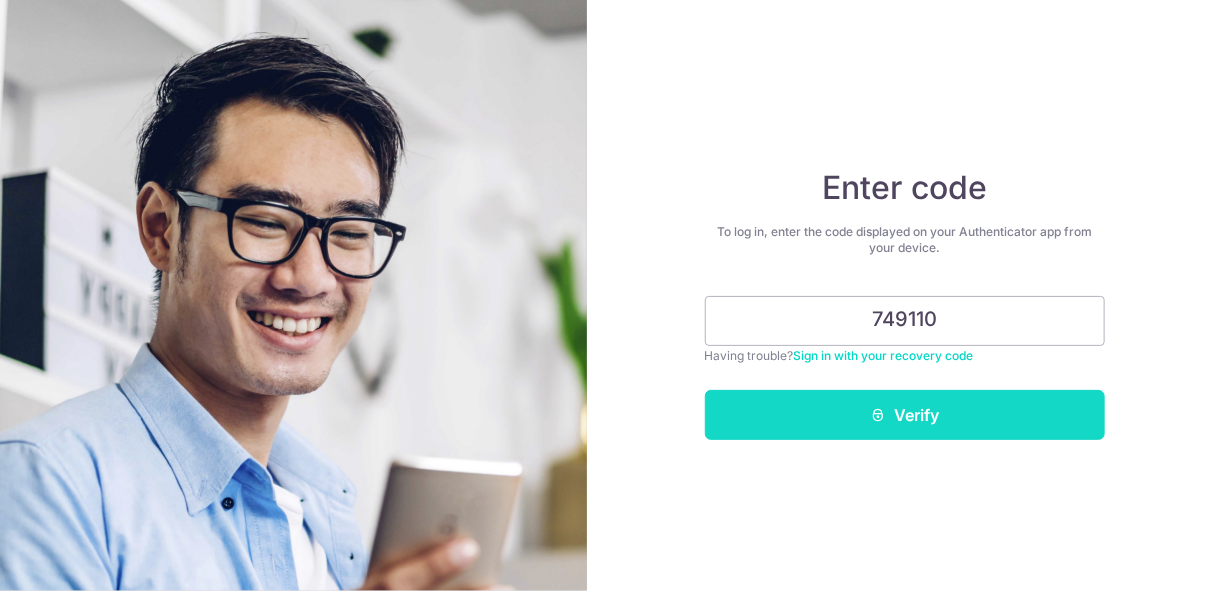 click on "Verify" at bounding box center (905, 415) 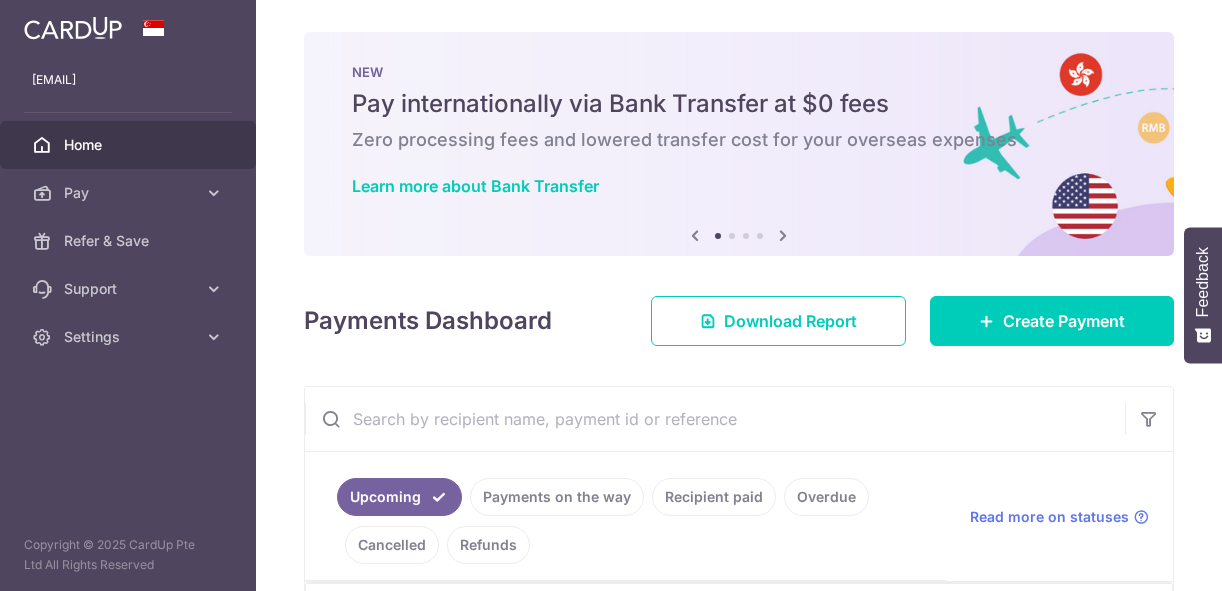 scroll, scrollTop: 0, scrollLeft: 0, axis: both 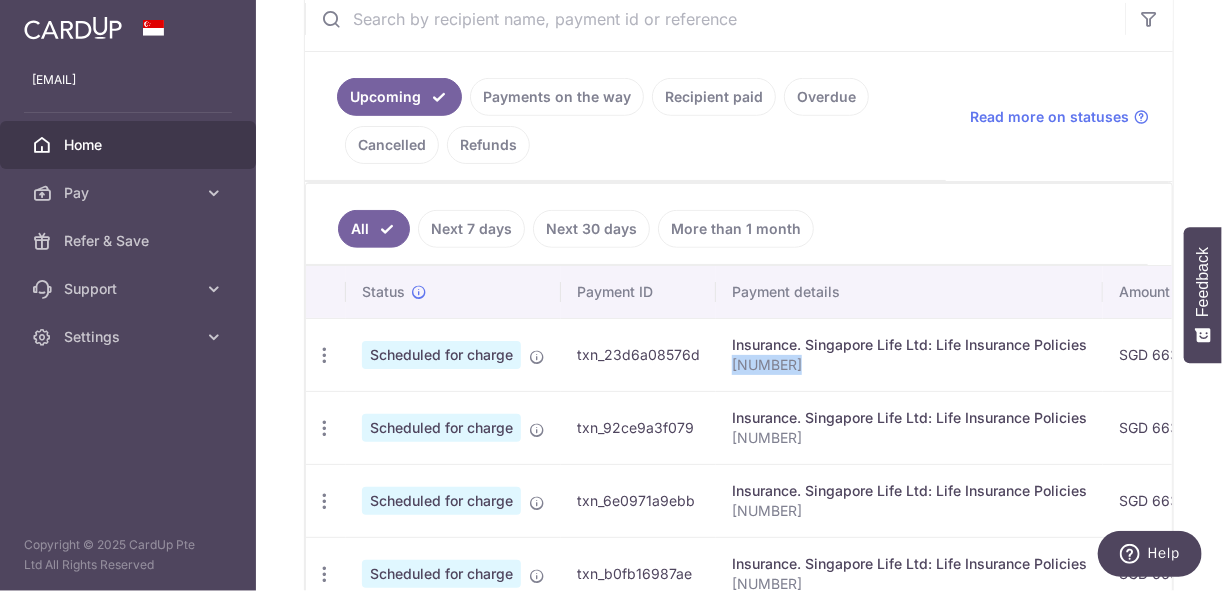 drag, startPoint x: 802, startPoint y: 363, endPoint x: 729, endPoint y: 362, distance: 73.00685 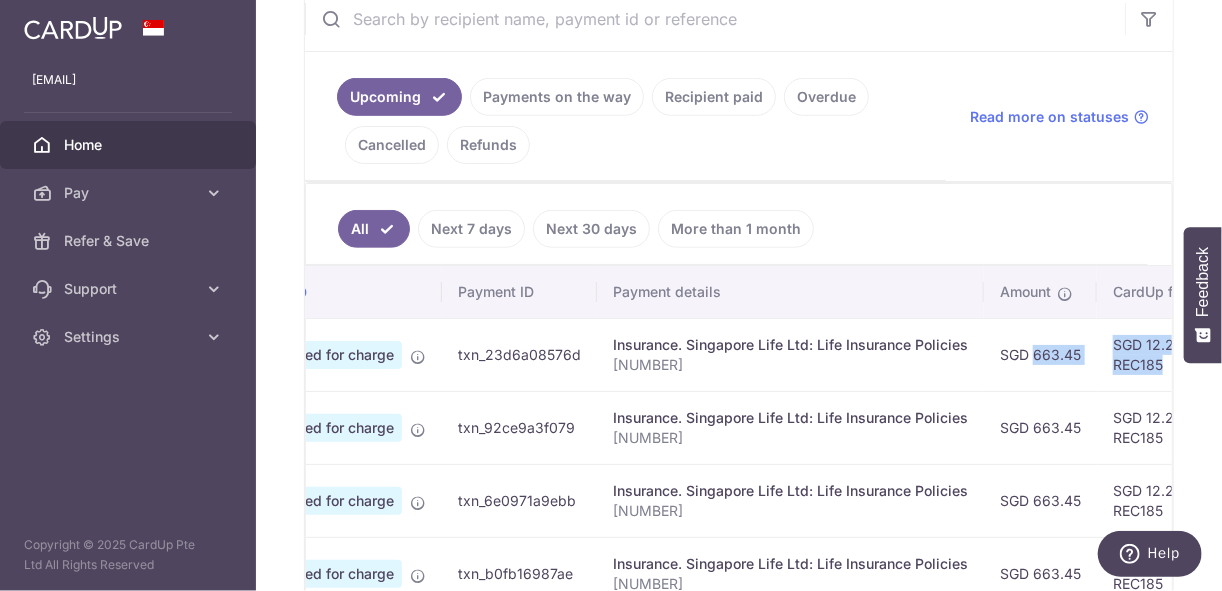 scroll, scrollTop: 0, scrollLeft: 193, axis: horizontal 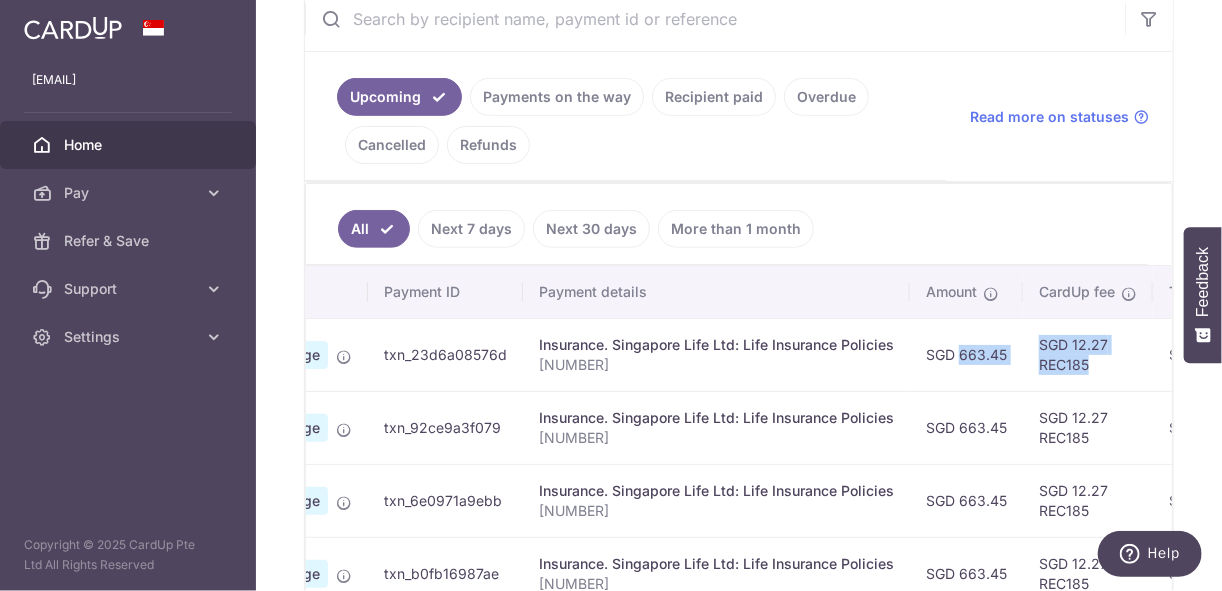drag, startPoint x: 1129, startPoint y: 348, endPoint x: 1002, endPoint y: 349, distance: 127.00394 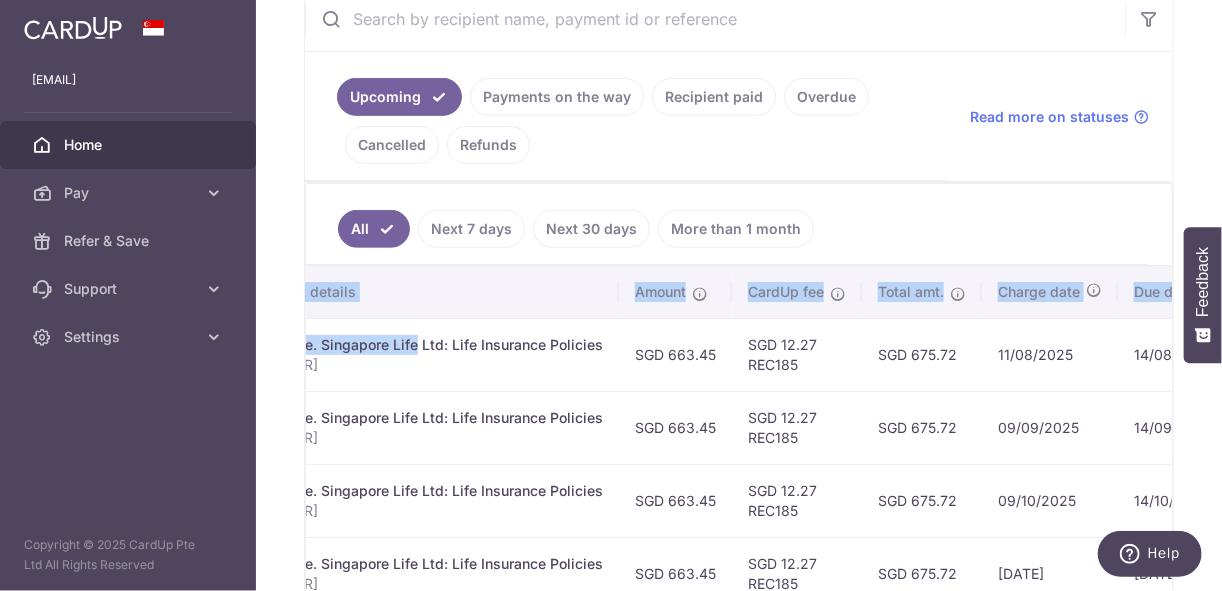 scroll, scrollTop: 0, scrollLeft: 700, axis: horizontal 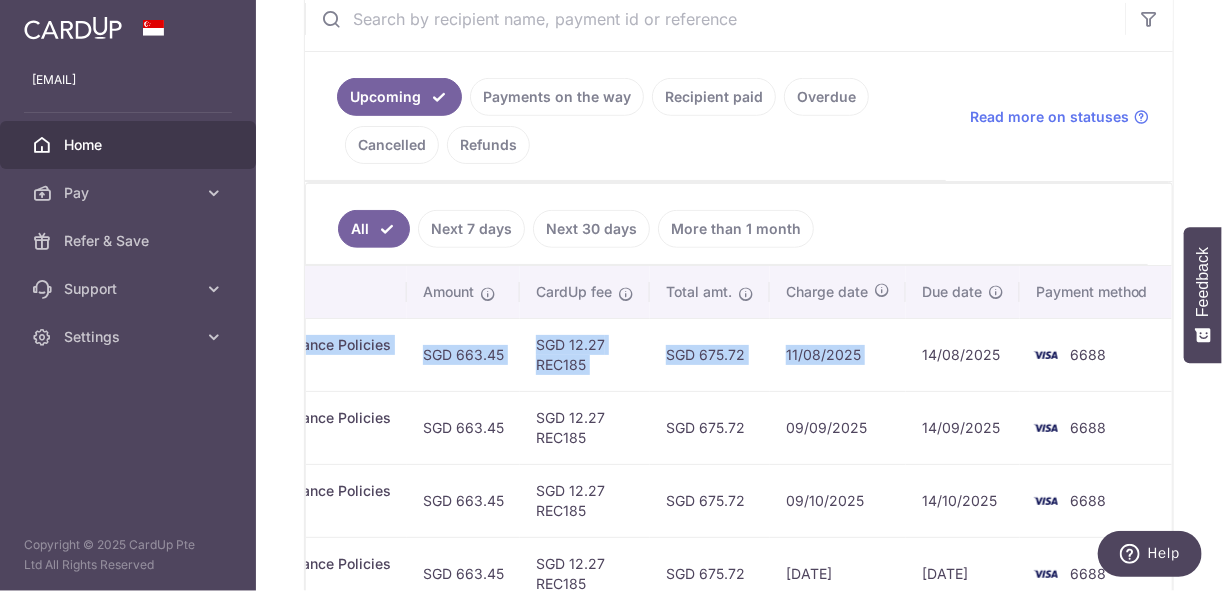 drag, startPoint x: 649, startPoint y: 347, endPoint x: 908, endPoint y: 362, distance: 259.434 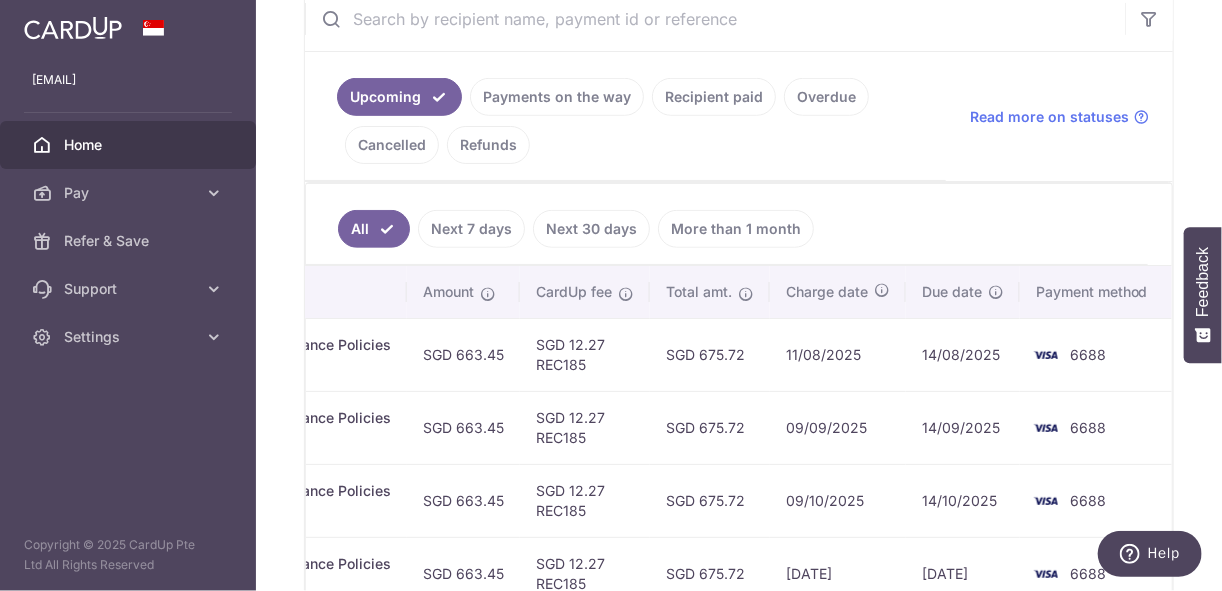 click on "SGD 675.72" at bounding box center [710, 427] 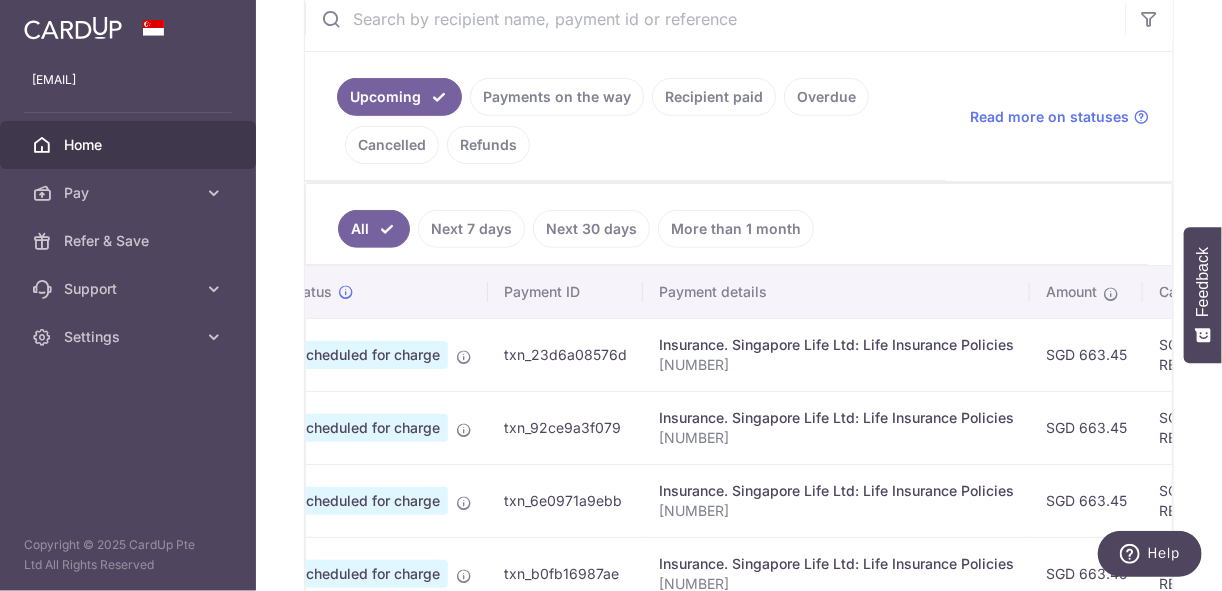 scroll, scrollTop: 0, scrollLeft: 0, axis: both 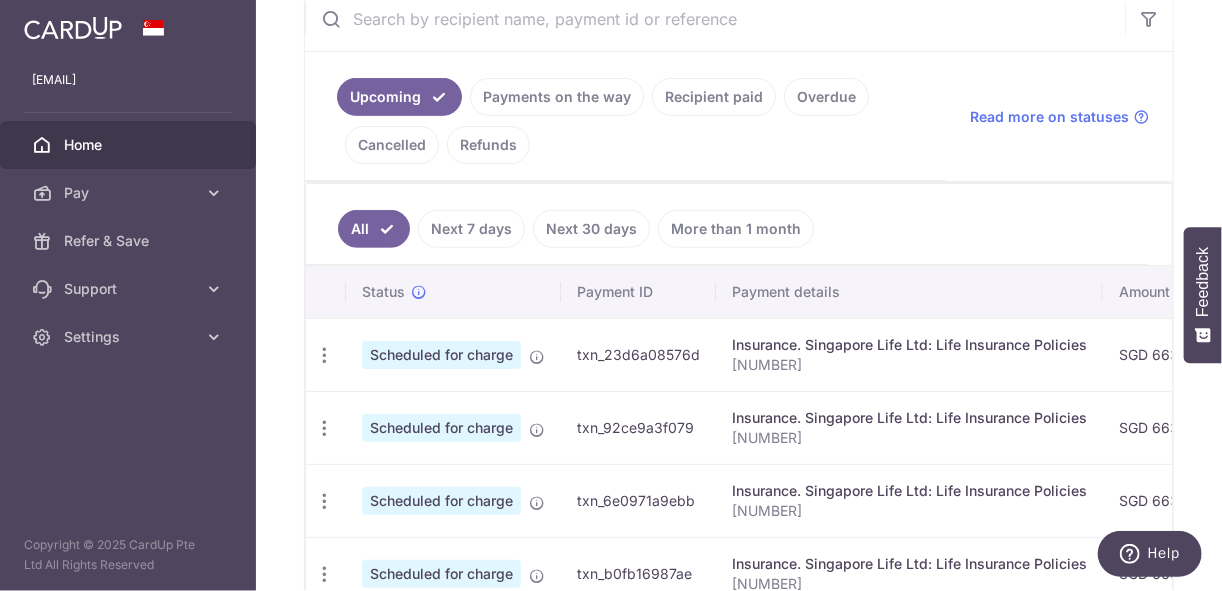drag, startPoint x: 712, startPoint y: 349, endPoint x: 382, endPoint y: 348, distance: 330.00153 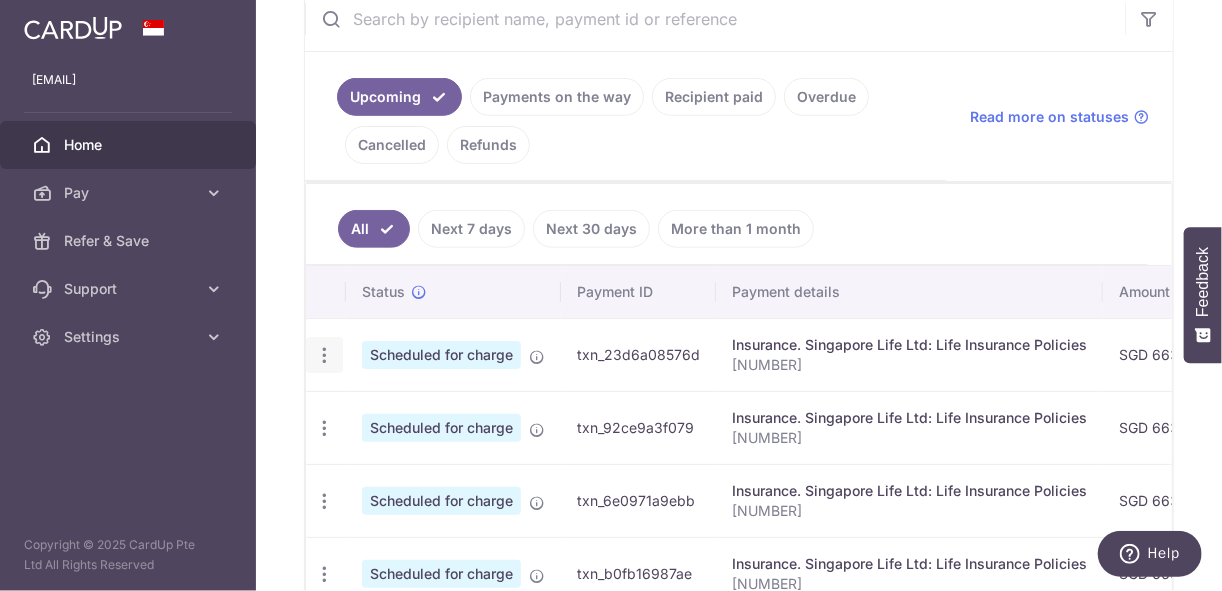drag, startPoint x: 382, startPoint y: 348, endPoint x: 323, endPoint y: 348, distance: 59 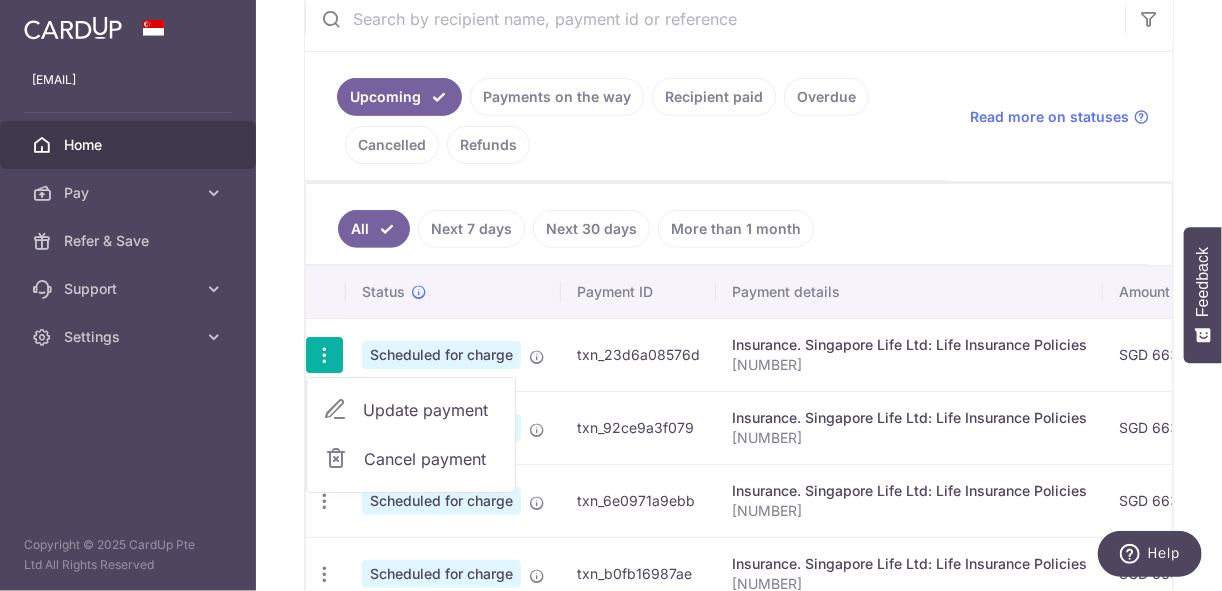 click on "Cancel payment" at bounding box center (431, 459) 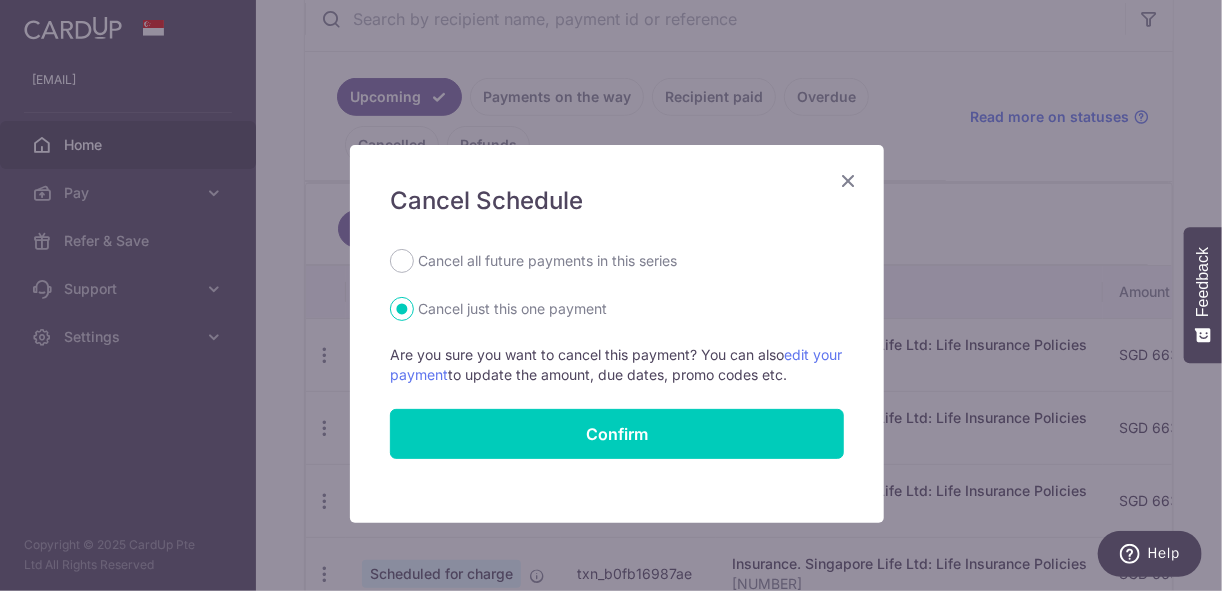 click at bounding box center [848, 180] 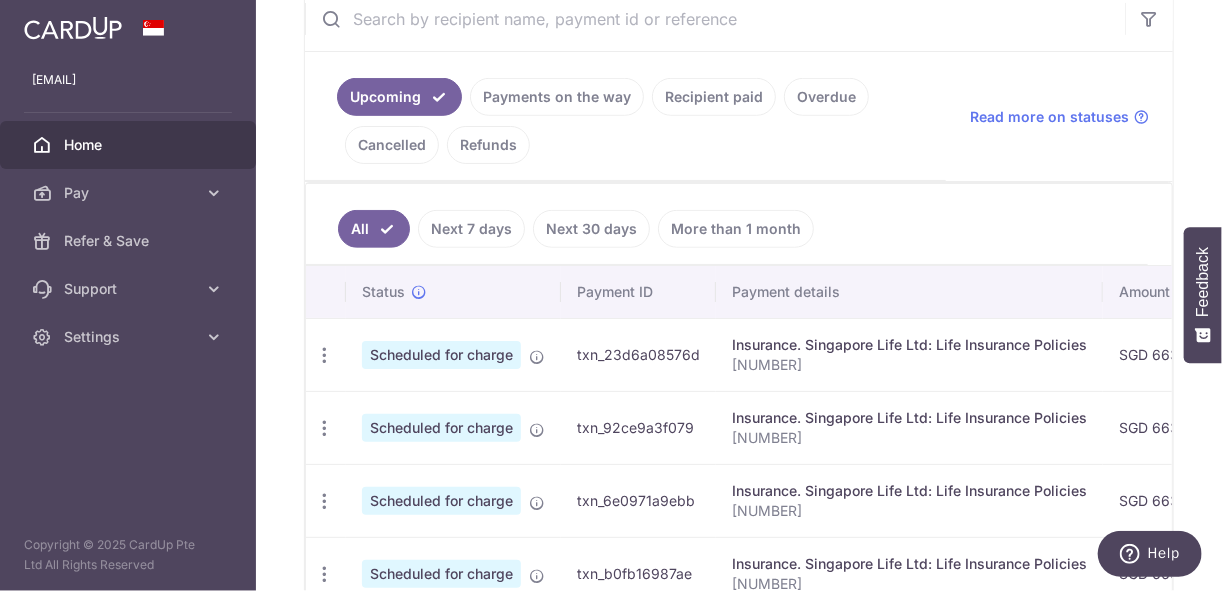 click on "Insurance. Singapore Life Ltd: Life Insurance Policies" at bounding box center (909, 345) 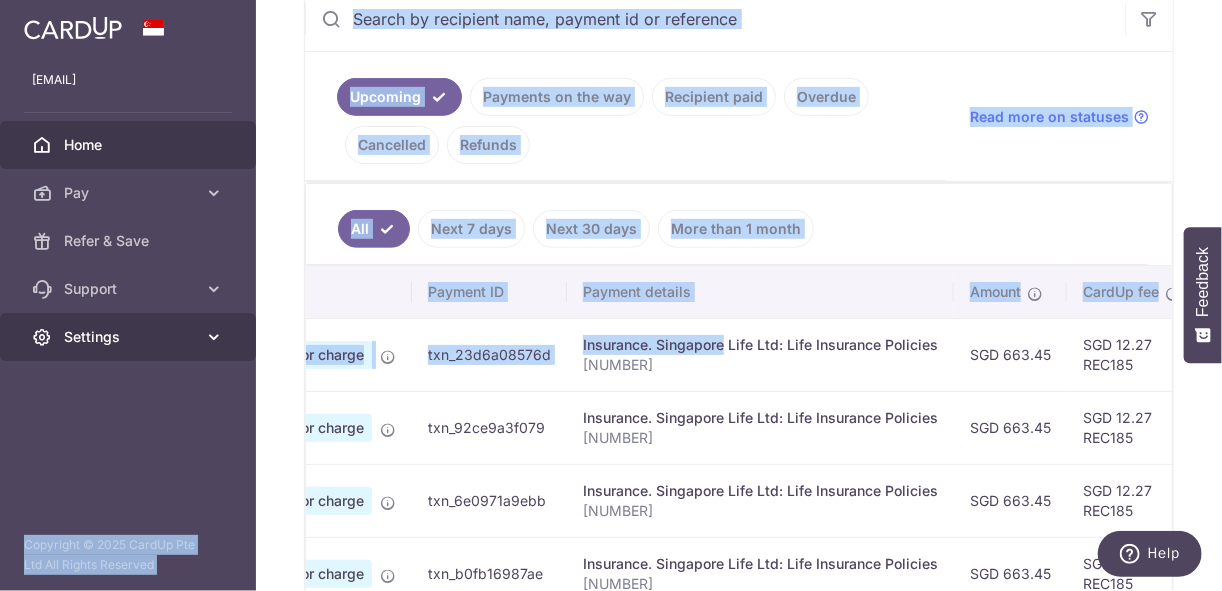 scroll, scrollTop: 0, scrollLeft: 0, axis: both 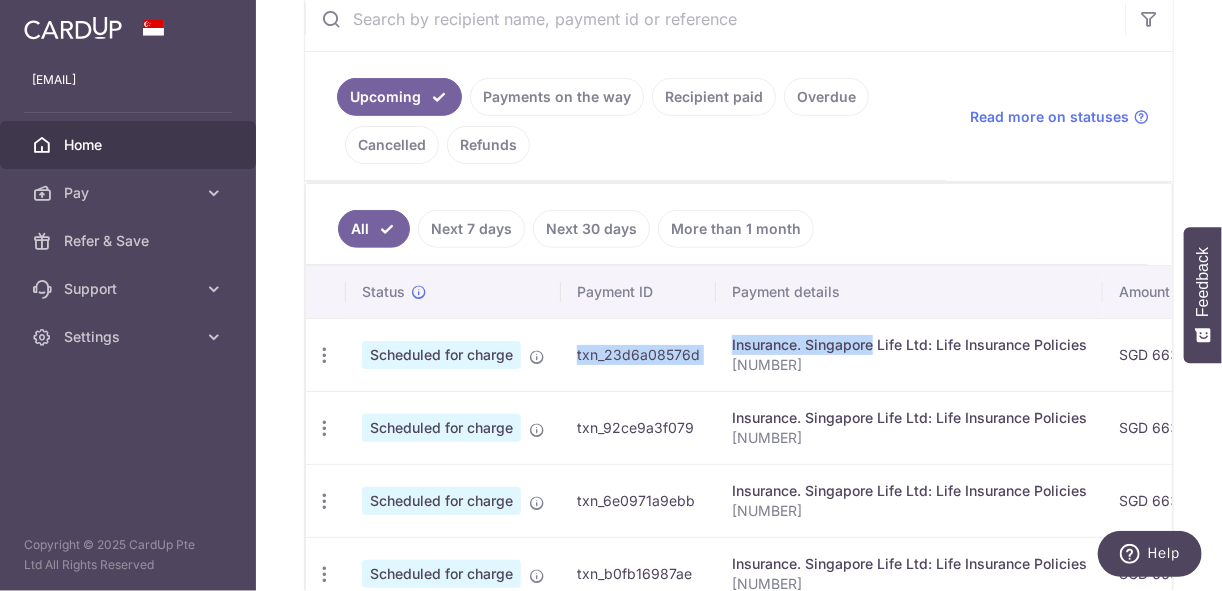 drag, startPoint x: 805, startPoint y: 342, endPoint x: 529, endPoint y: 363, distance: 276.79776 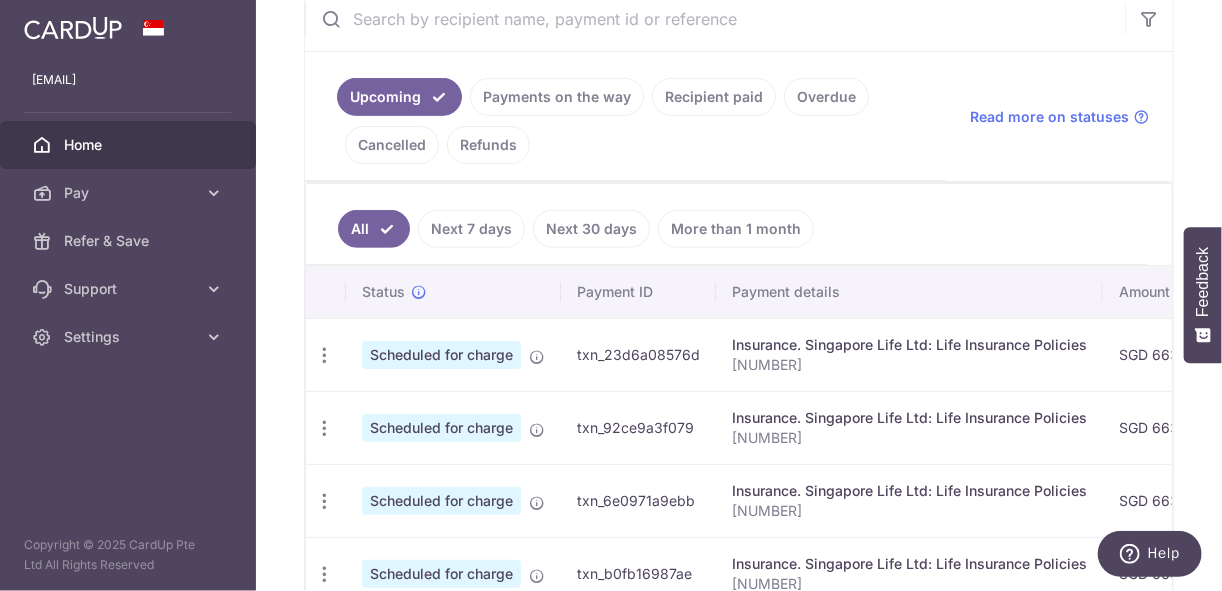drag, startPoint x: 529, startPoint y: 363, endPoint x: 472, endPoint y: 373, distance: 57.870544 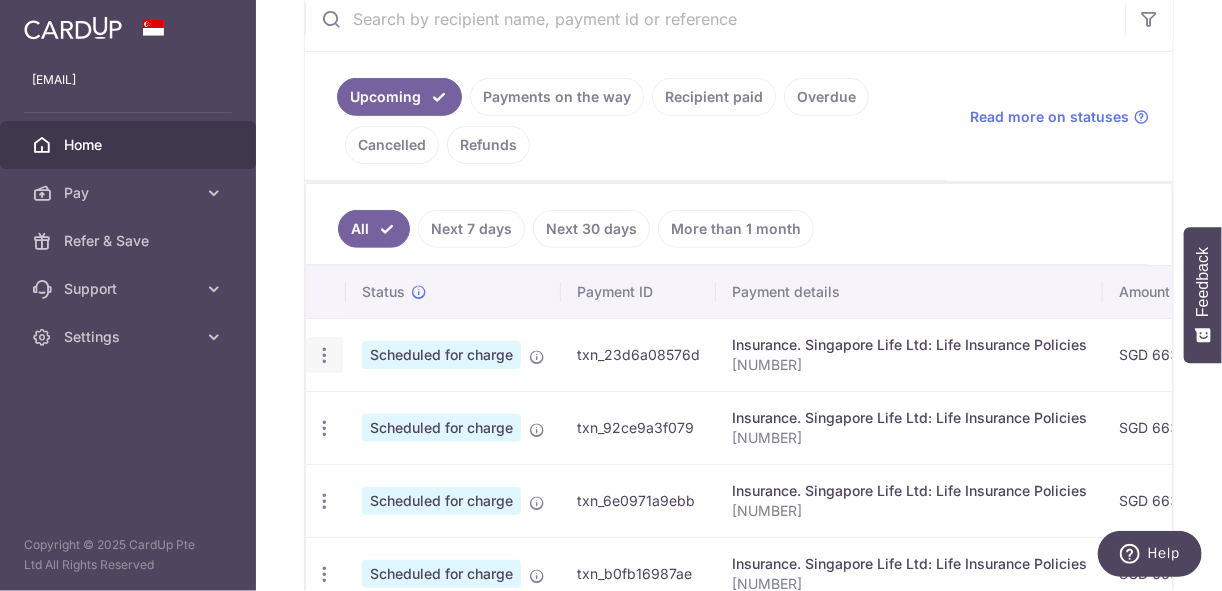 click at bounding box center [324, 355] 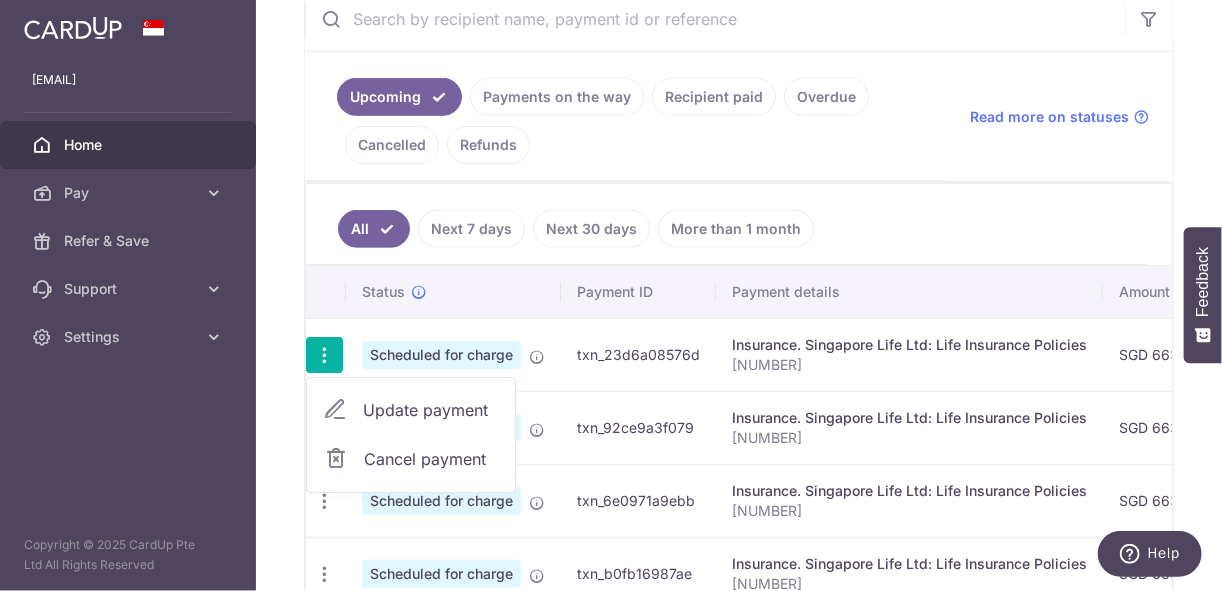 click on "Cancel payment" at bounding box center [431, 459] 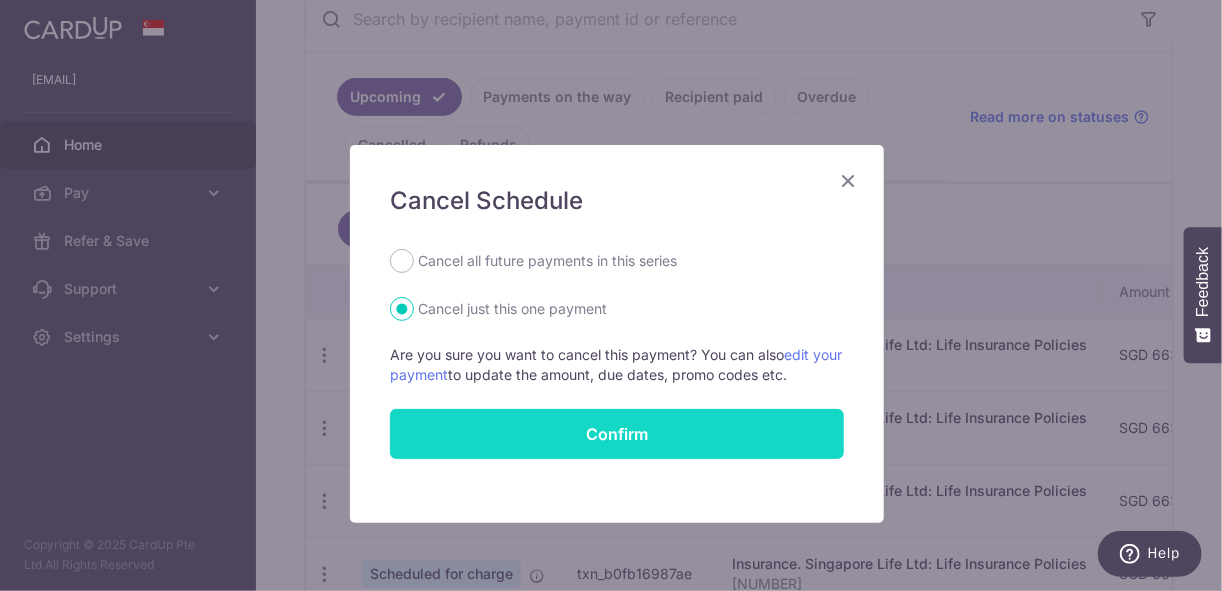 click on "Confirm" at bounding box center (617, 434) 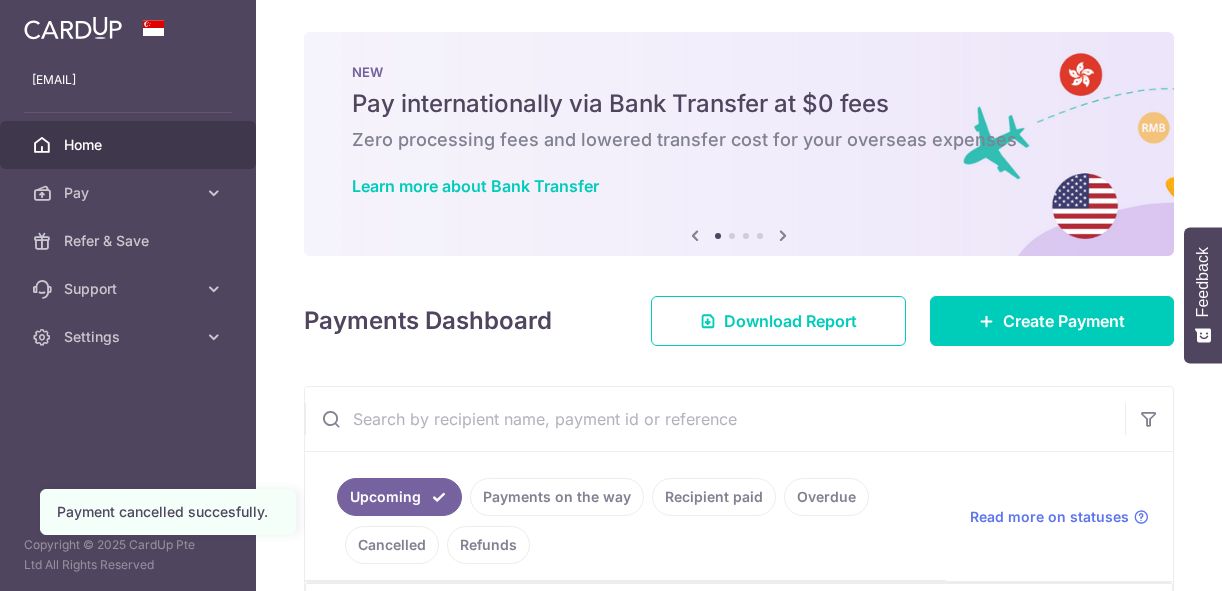 scroll, scrollTop: 0, scrollLeft: 0, axis: both 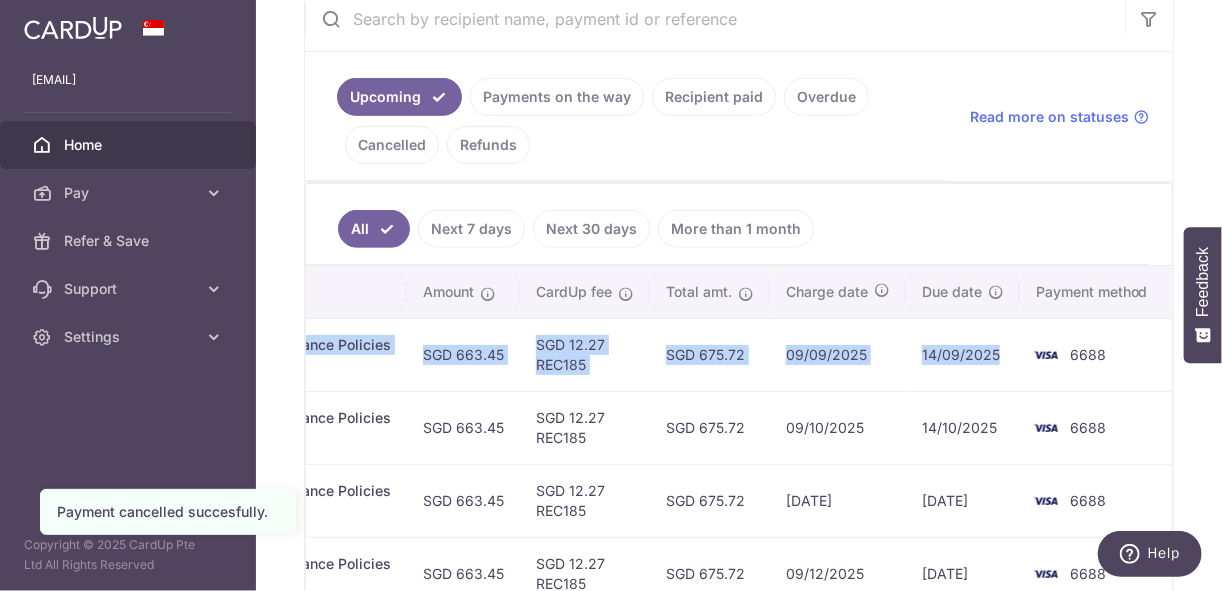 drag, startPoint x: 827, startPoint y: 338, endPoint x: 997, endPoint y: 363, distance: 171.8284 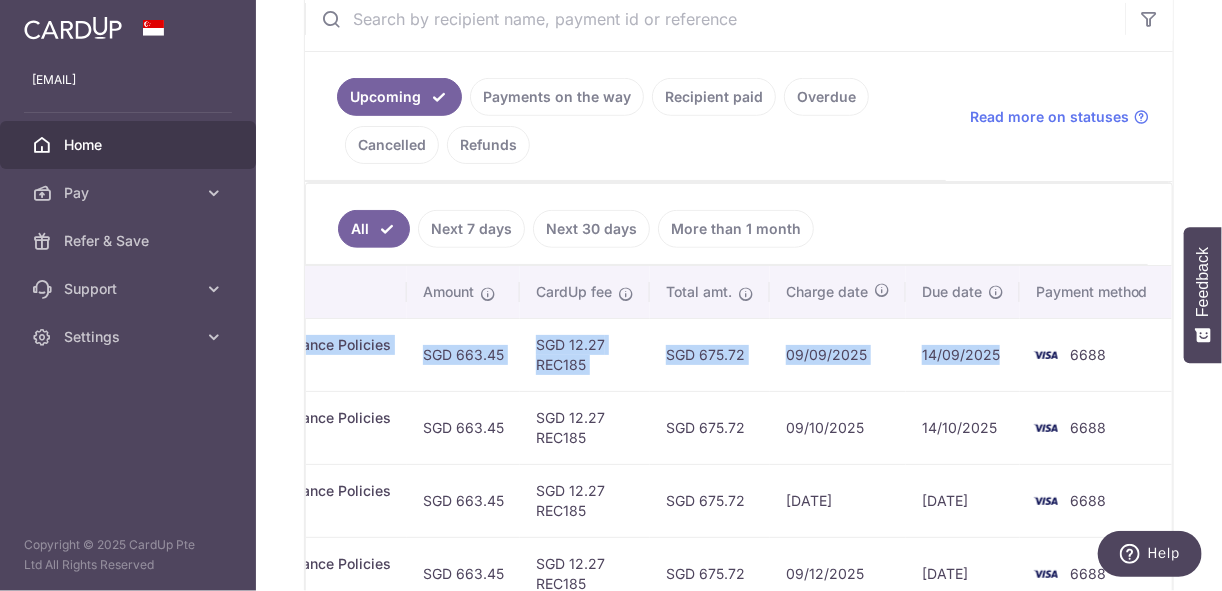 scroll, scrollTop: 0, scrollLeft: 0, axis: both 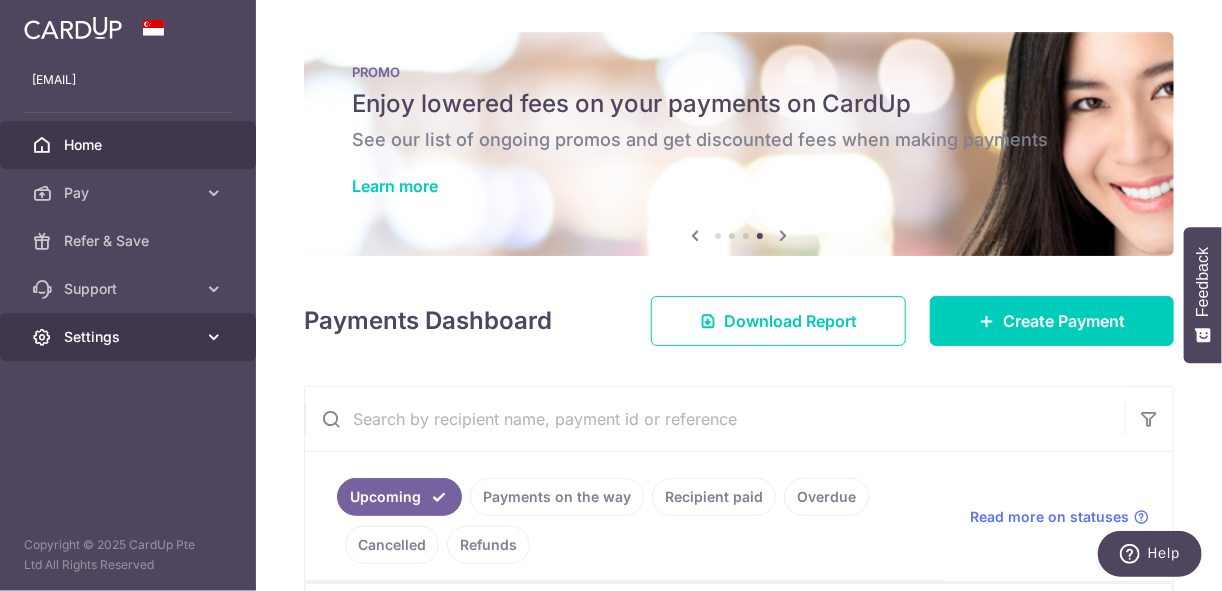 click at bounding box center (214, 337) 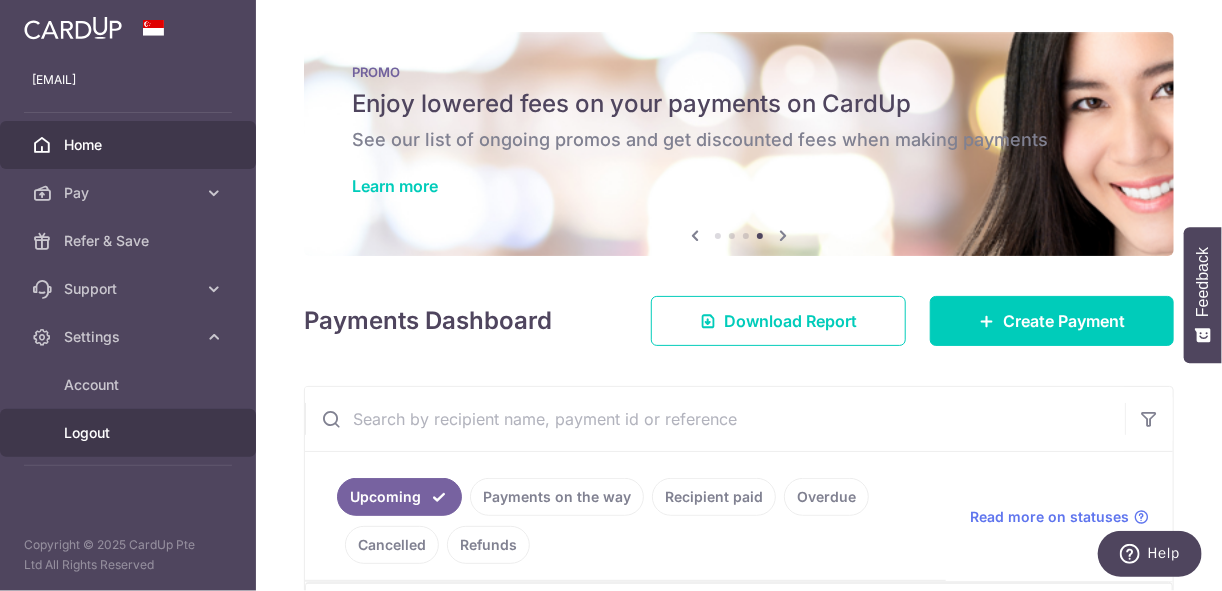 click on "Logout" at bounding box center (128, 433) 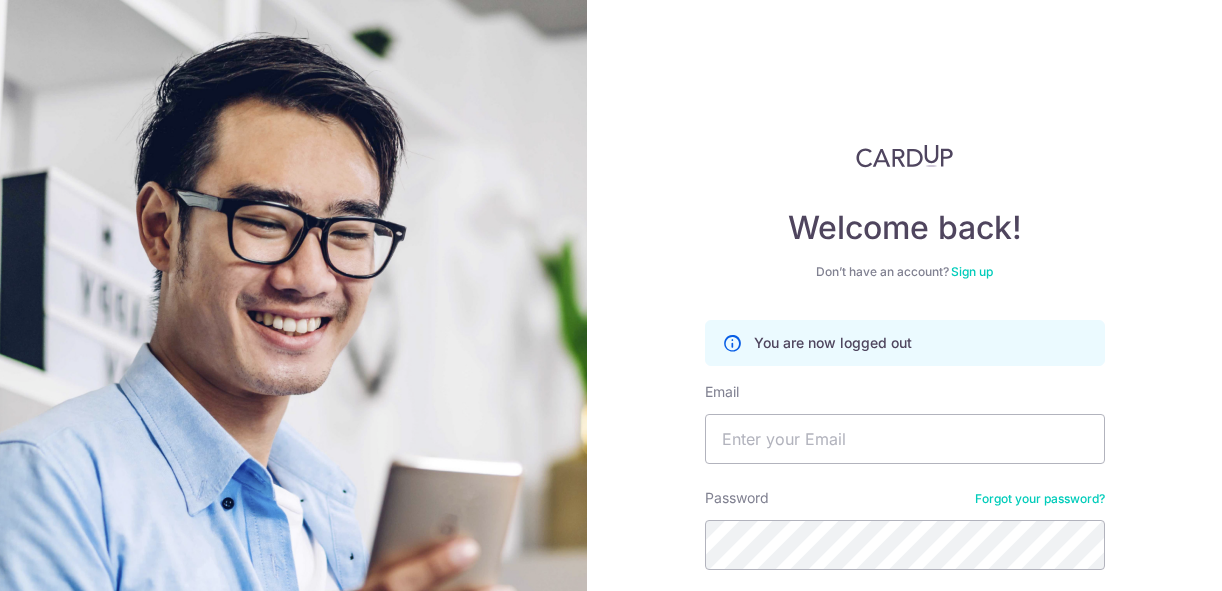 scroll, scrollTop: 0, scrollLeft: 0, axis: both 